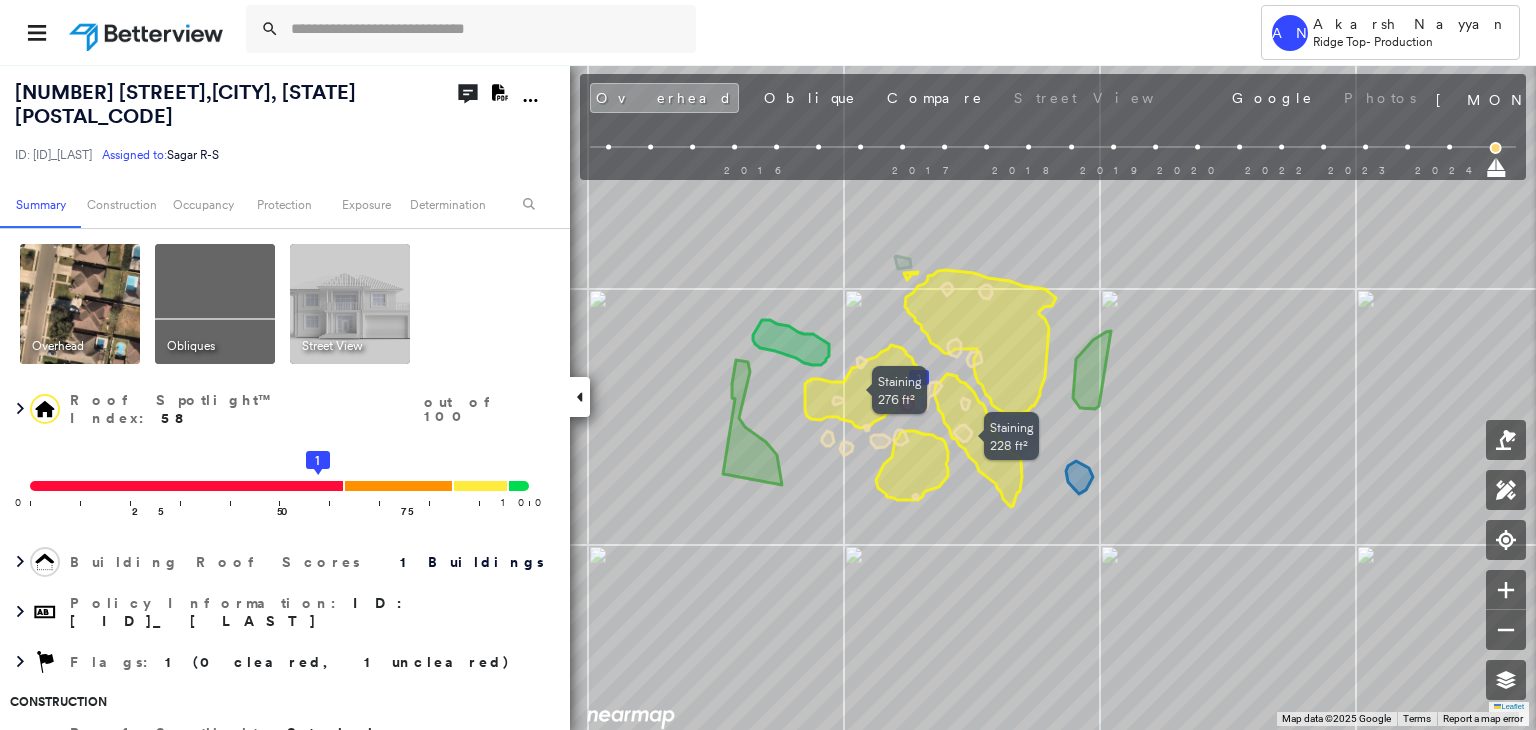 click at bounding box center [487, 29] 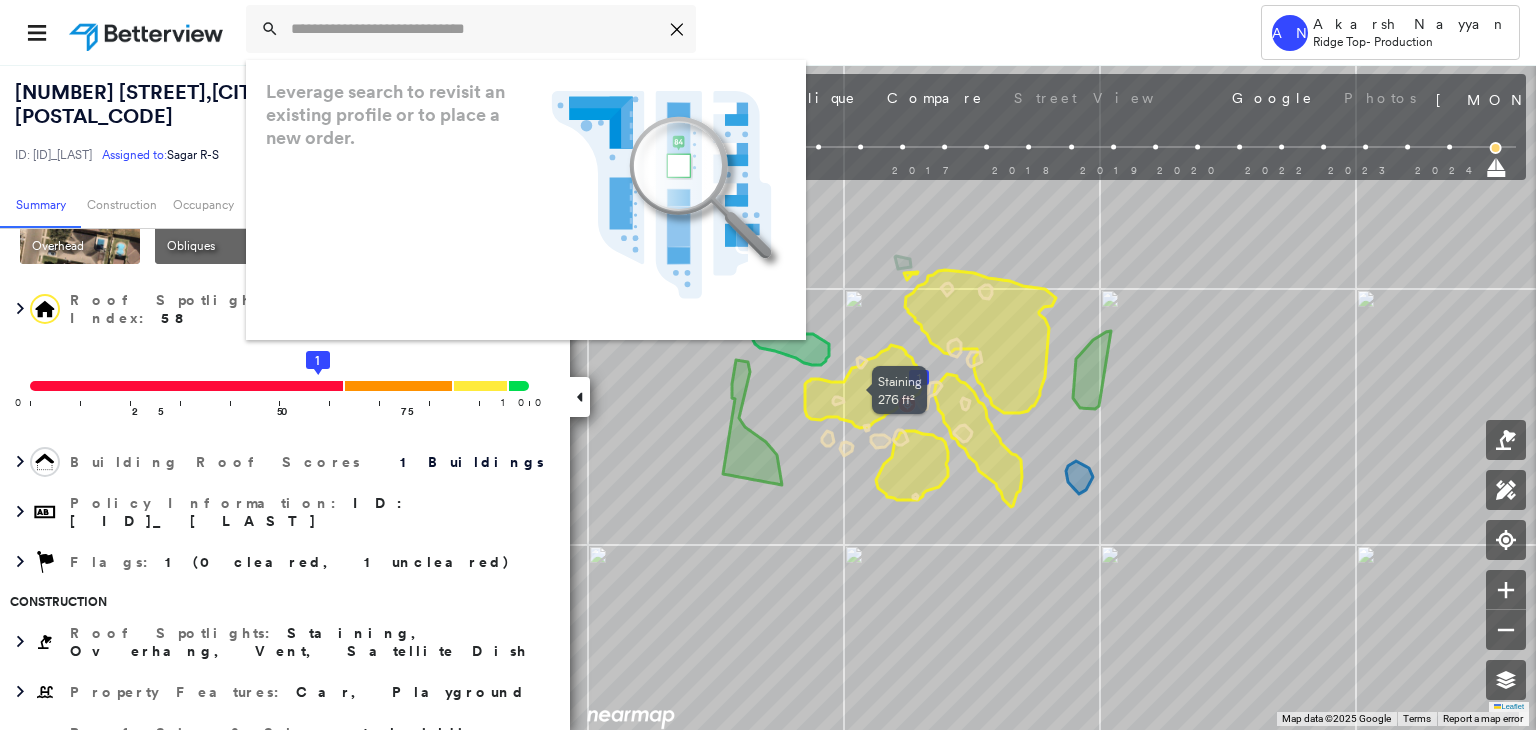 paste on "**********" 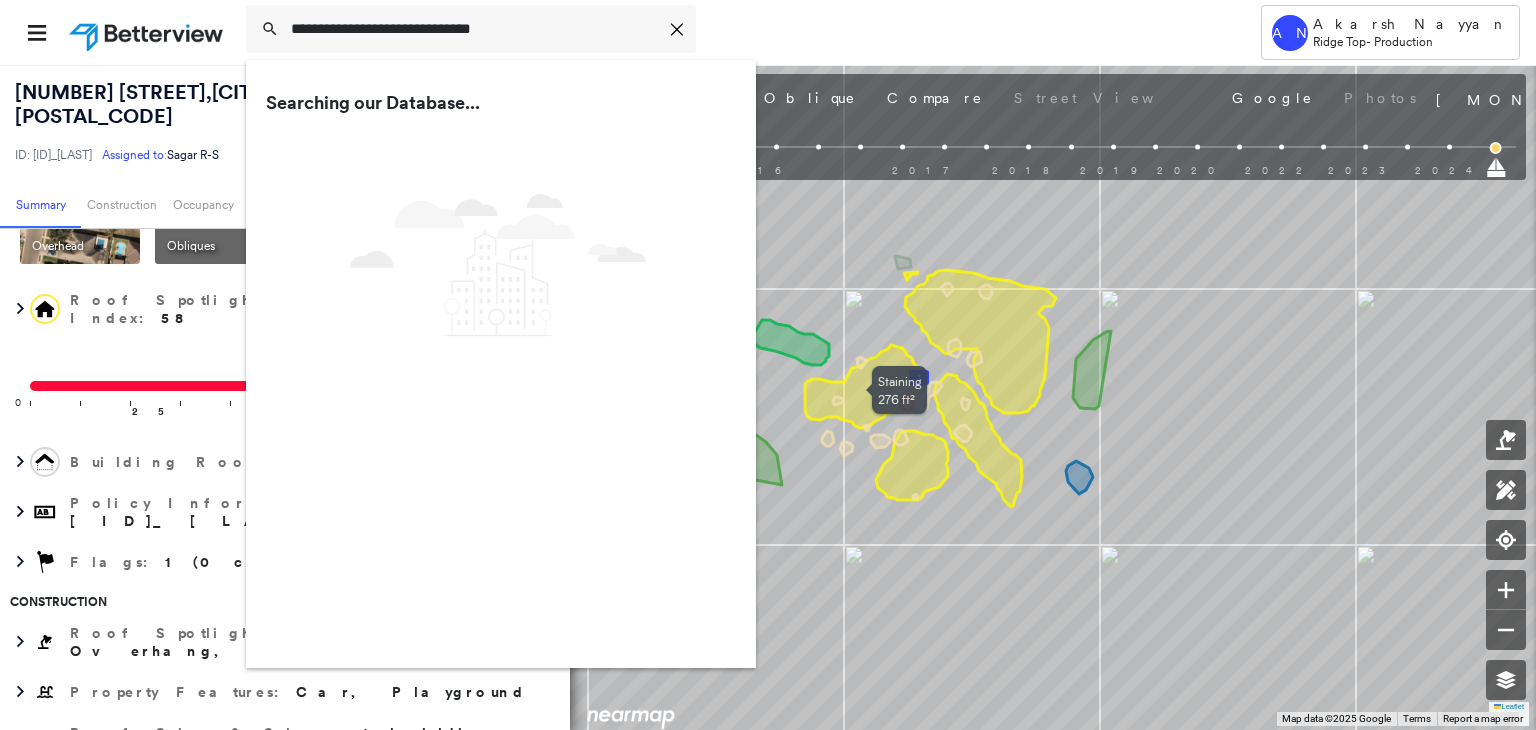 type on "**********" 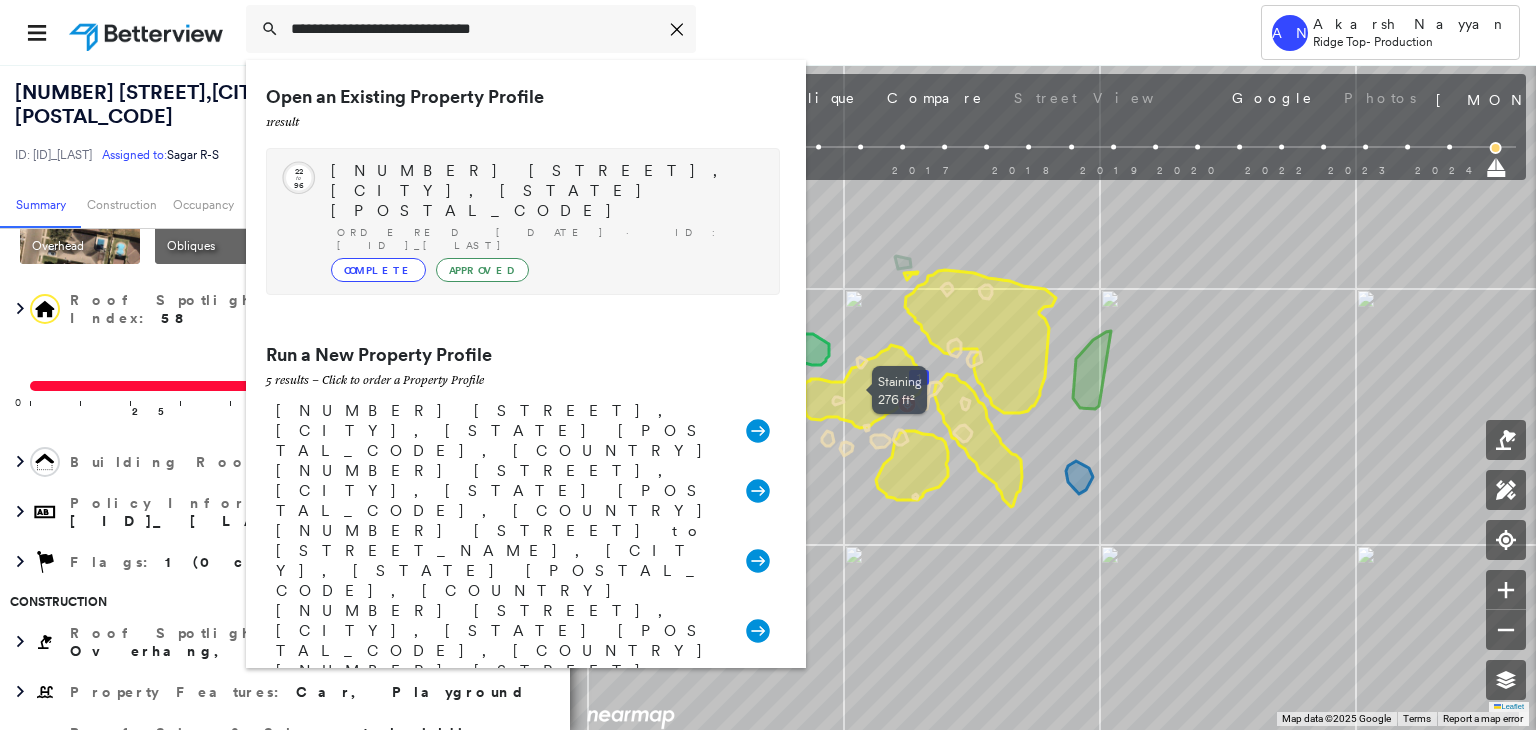 click on "[NUMBER] [STREET], [CITY], [STATE] [POSTAL_CODE]" at bounding box center (545, 191) 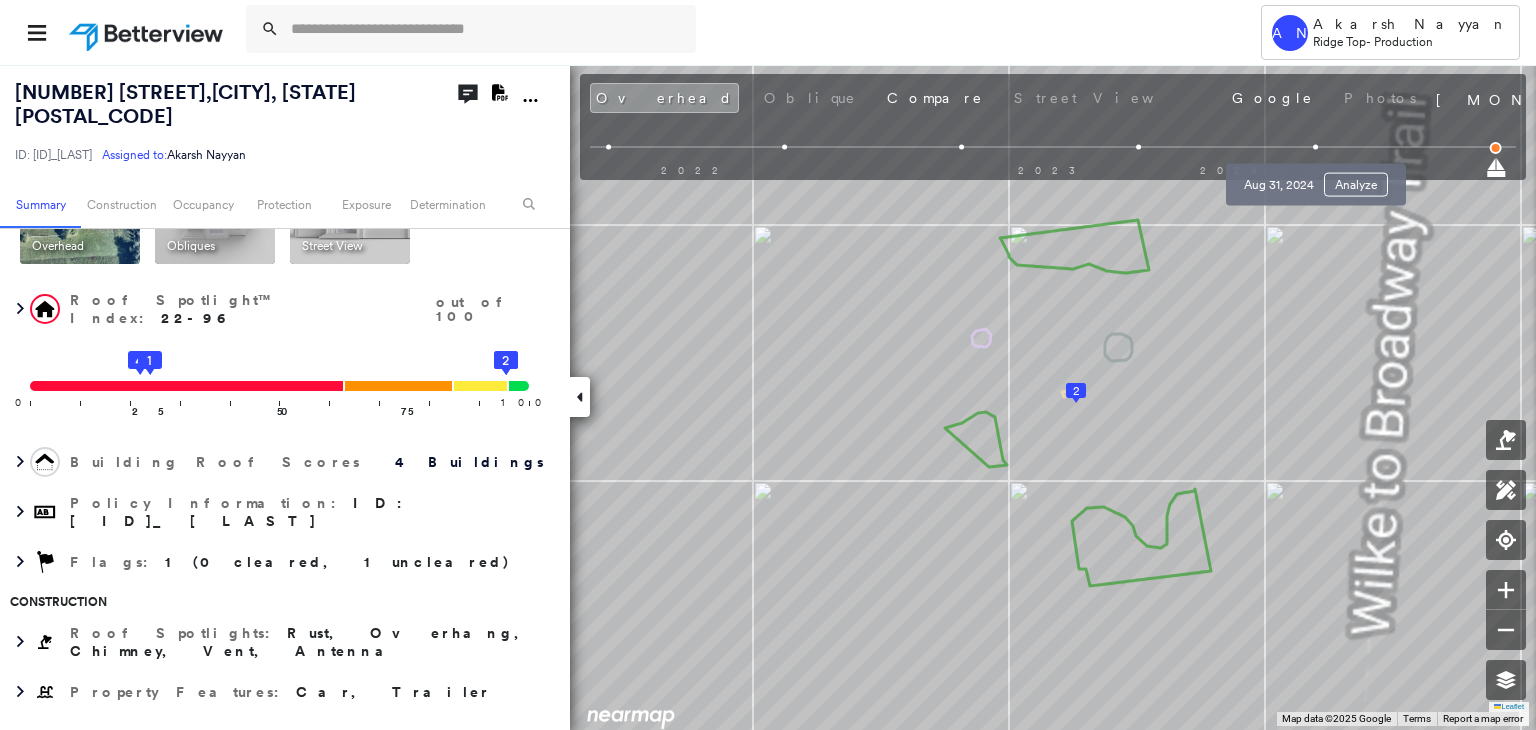 click on "[MONTH] [DAY], [YEAR] Analyze" at bounding box center (1316, 179) 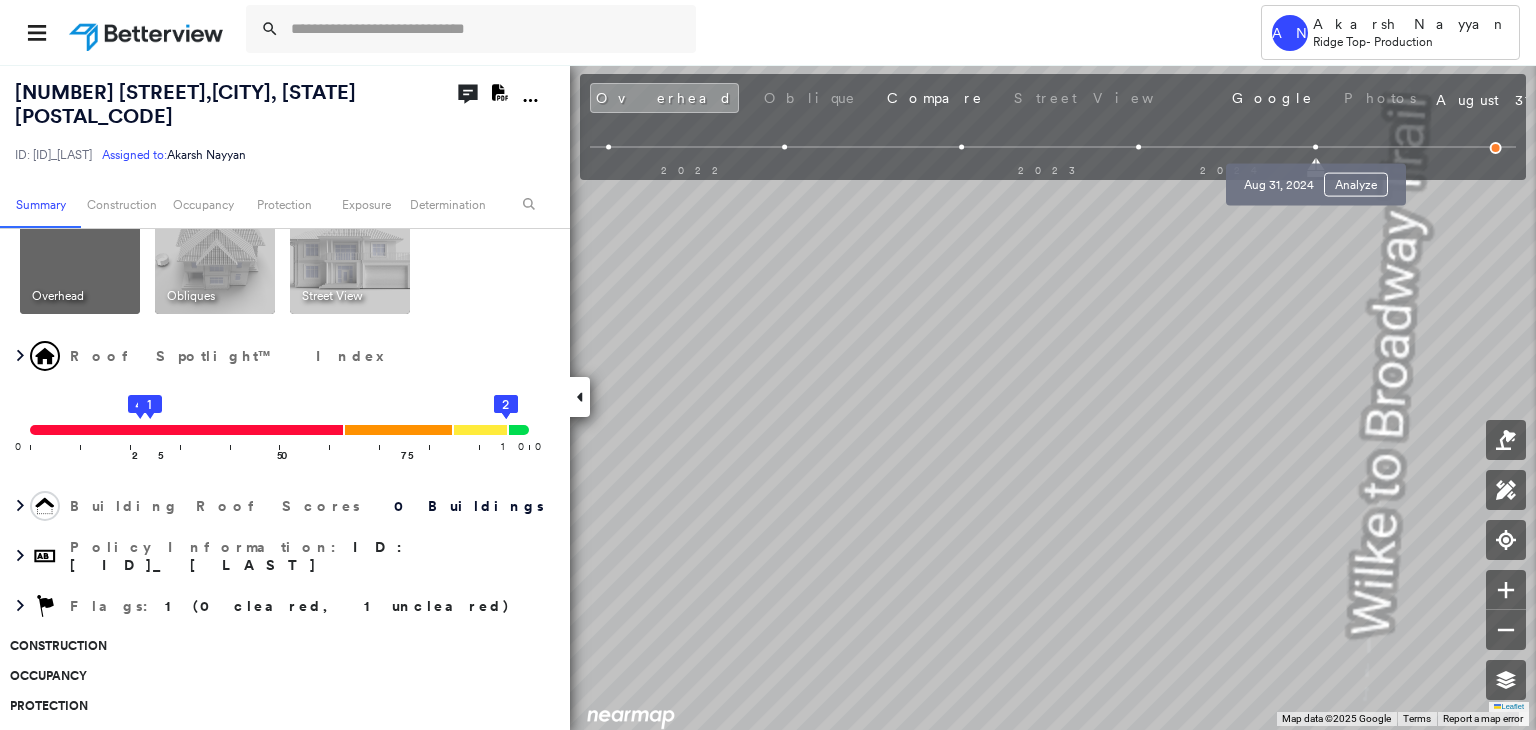 scroll, scrollTop: 150, scrollLeft: 0, axis: vertical 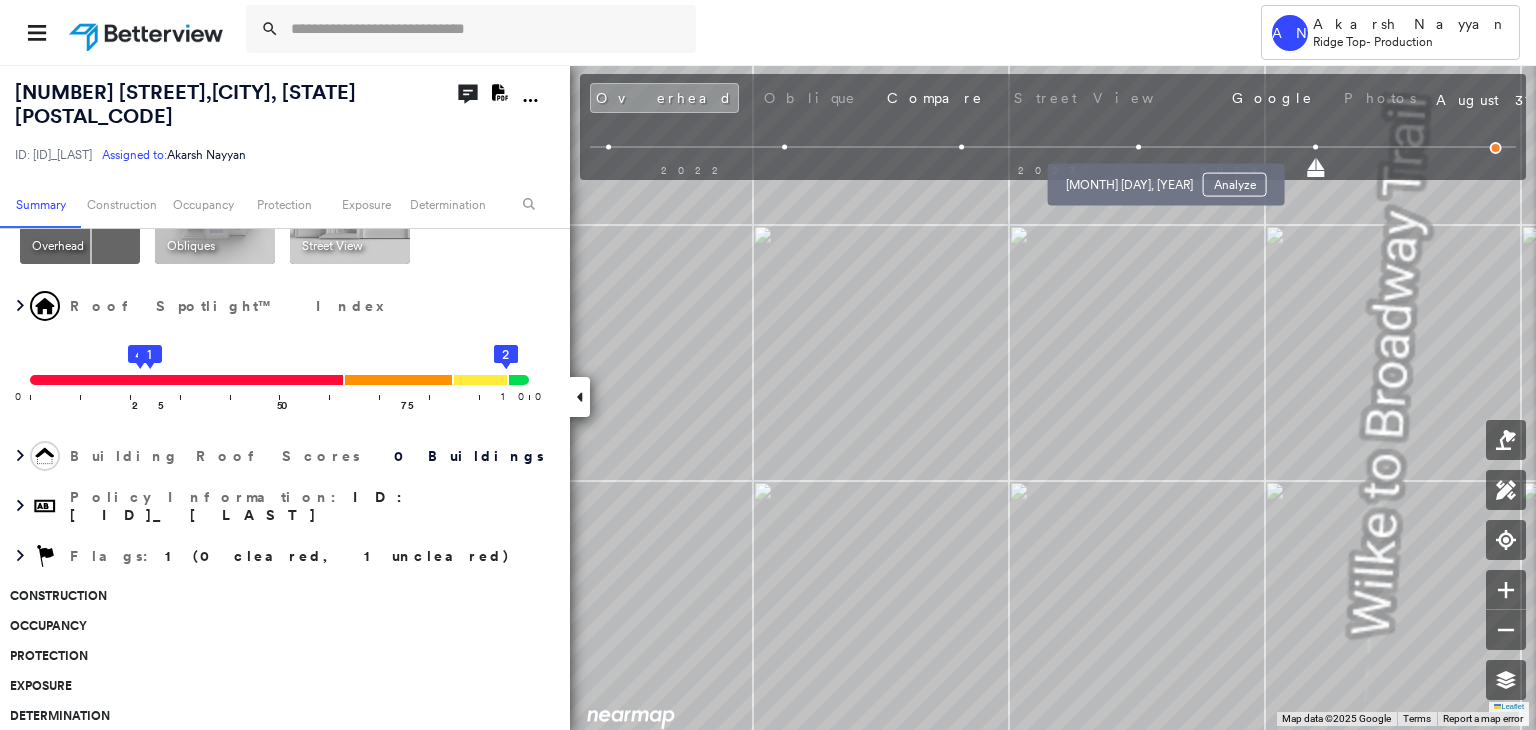 click at bounding box center [1138, 147] 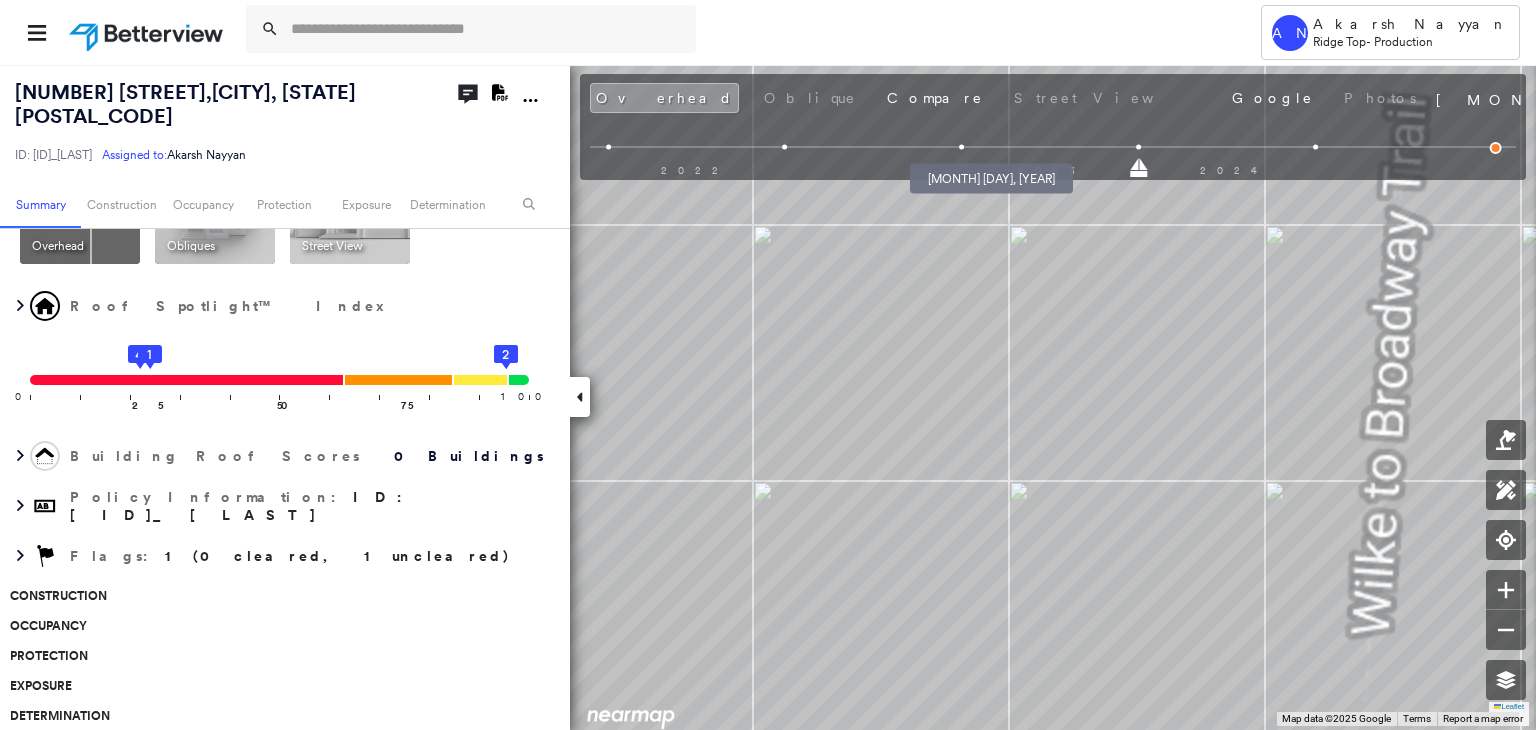 click at bounding box center (961, 147) 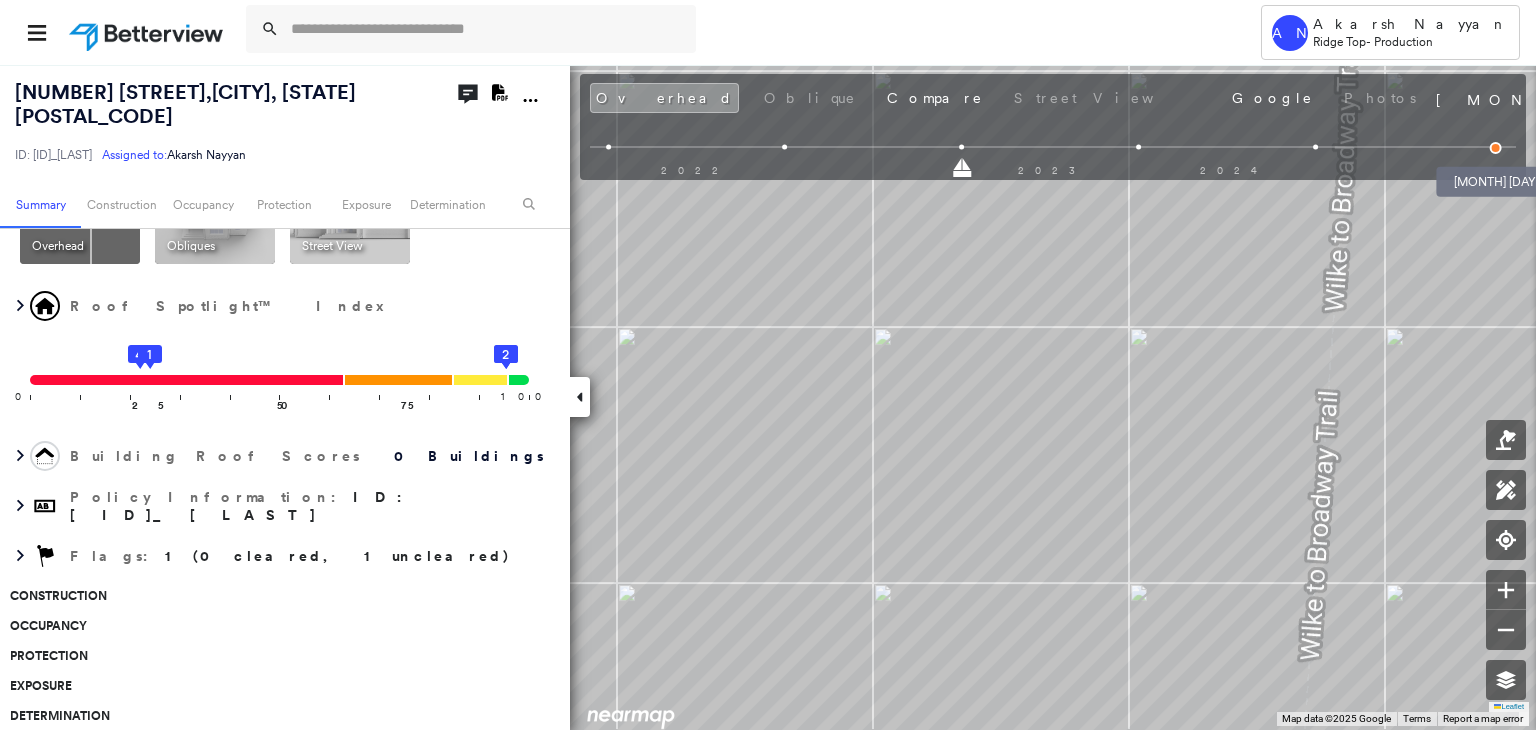 click at bounding box center (1496, 148) 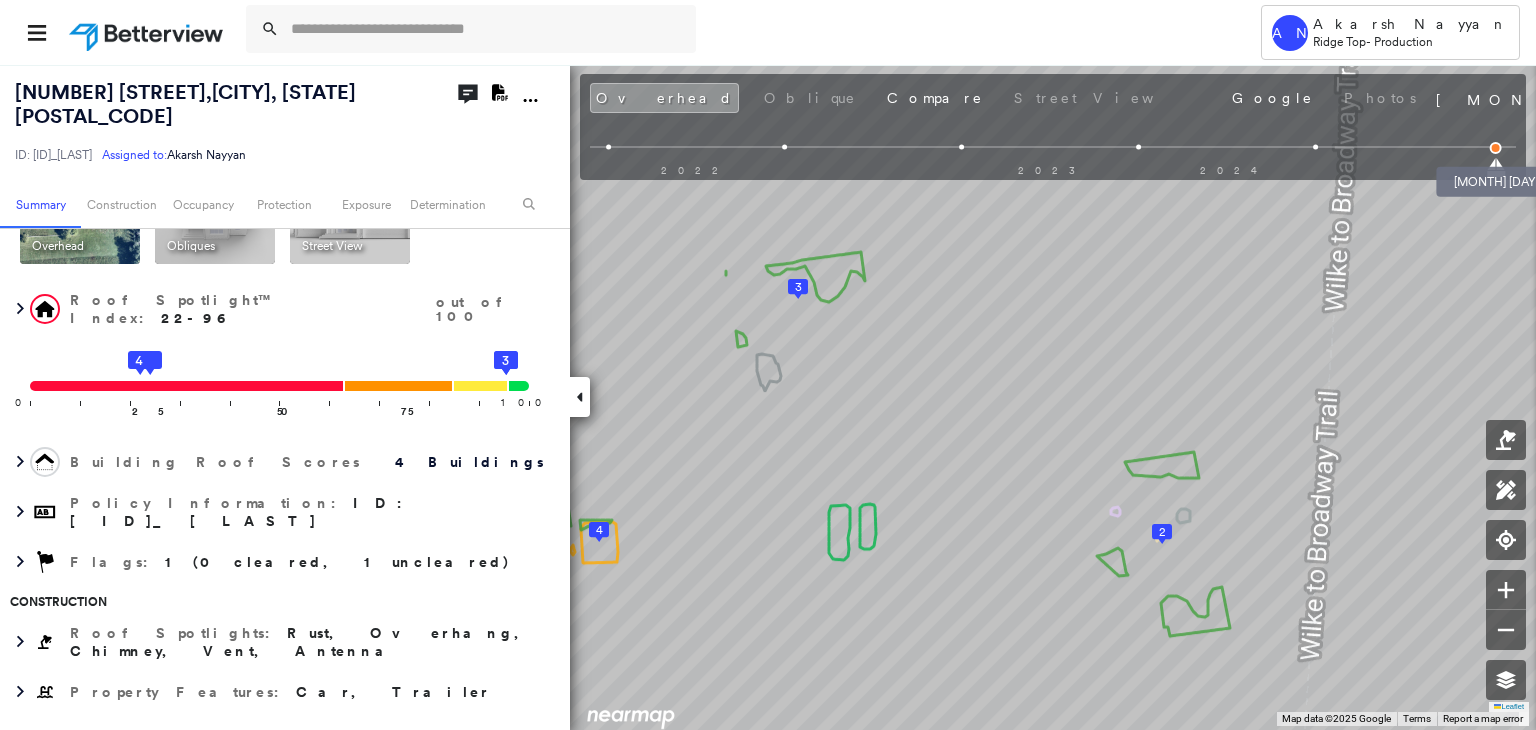 scroll, scrollTop: 100, scrollLeft: 0, axis: vertical 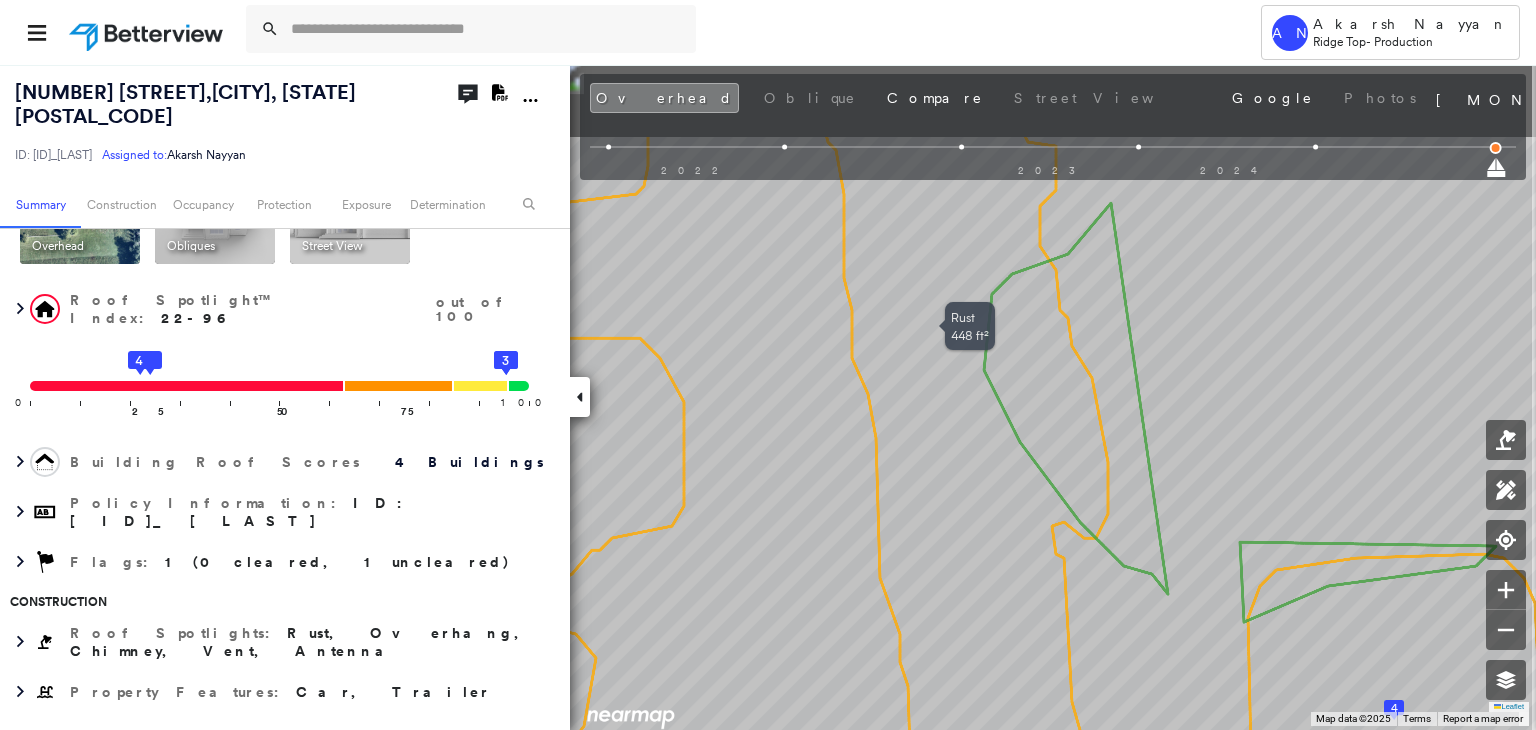 drag, startPoint x: 771, startPoint y: 413, endPoint x: 979, endPoint y: 553, distance: 250.72694 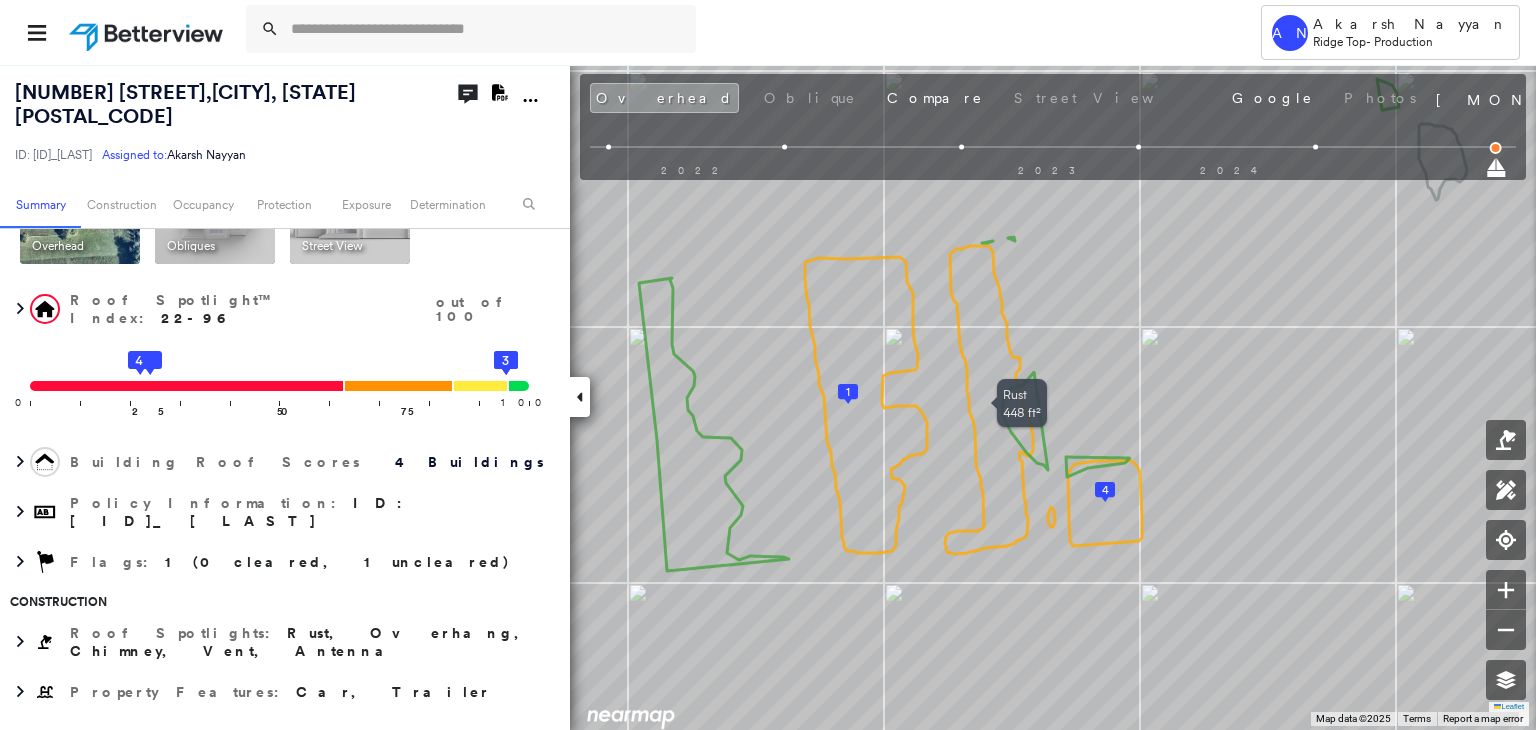 drag, startPoint x: 997, startPoint y: 465, endPoint x: 936, endPoint y: 511, distance: 76.40026 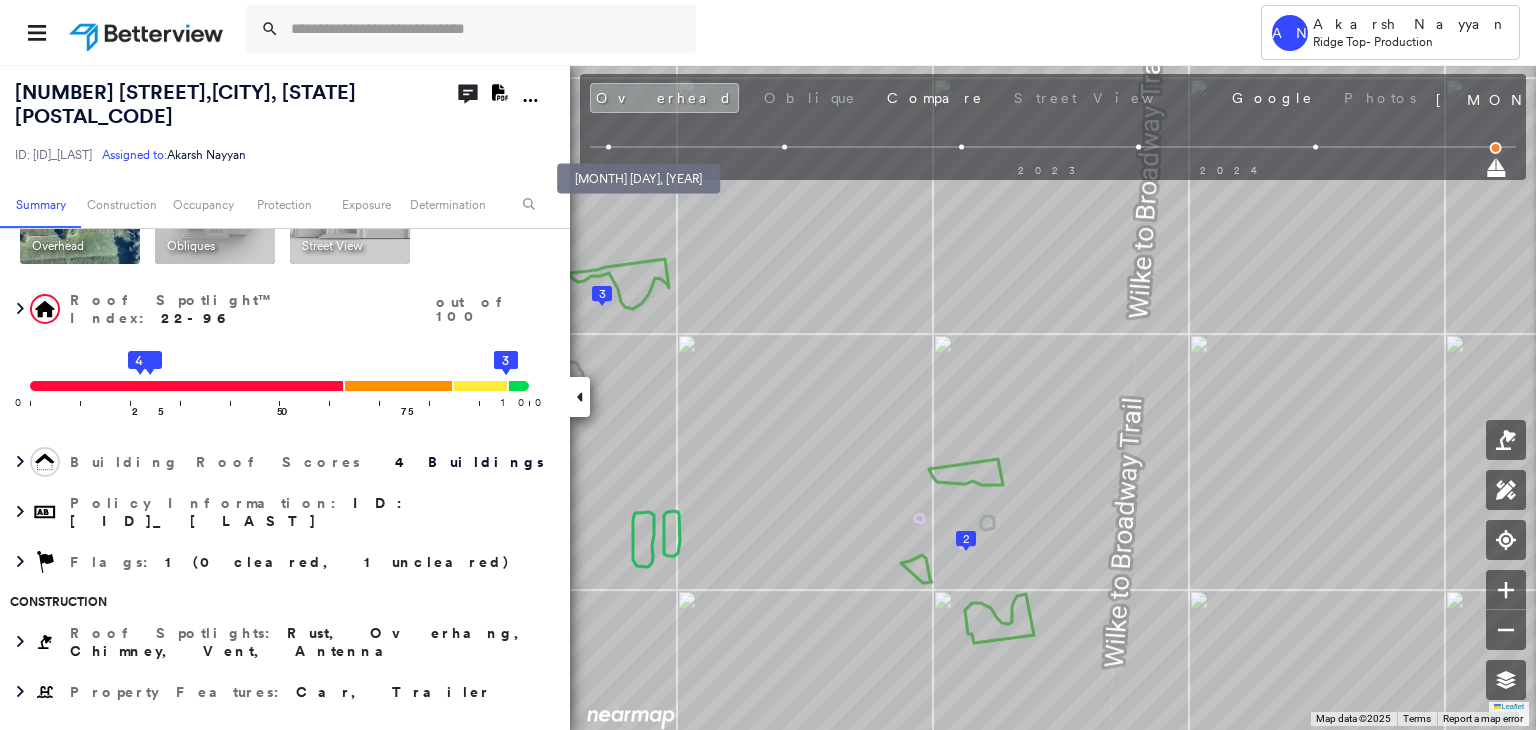 click at bounding box center [608, 147] 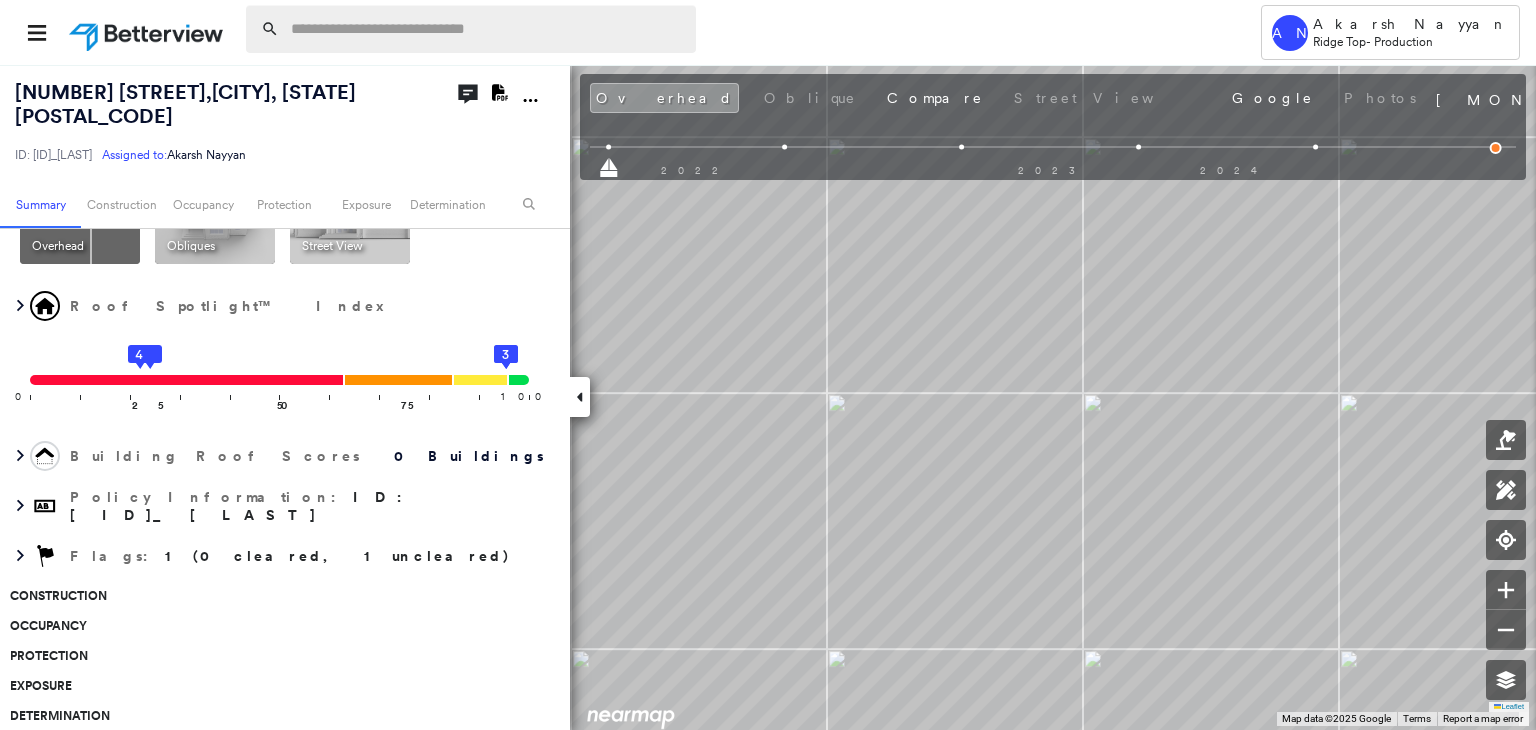 click at bounding box center (487, 29) 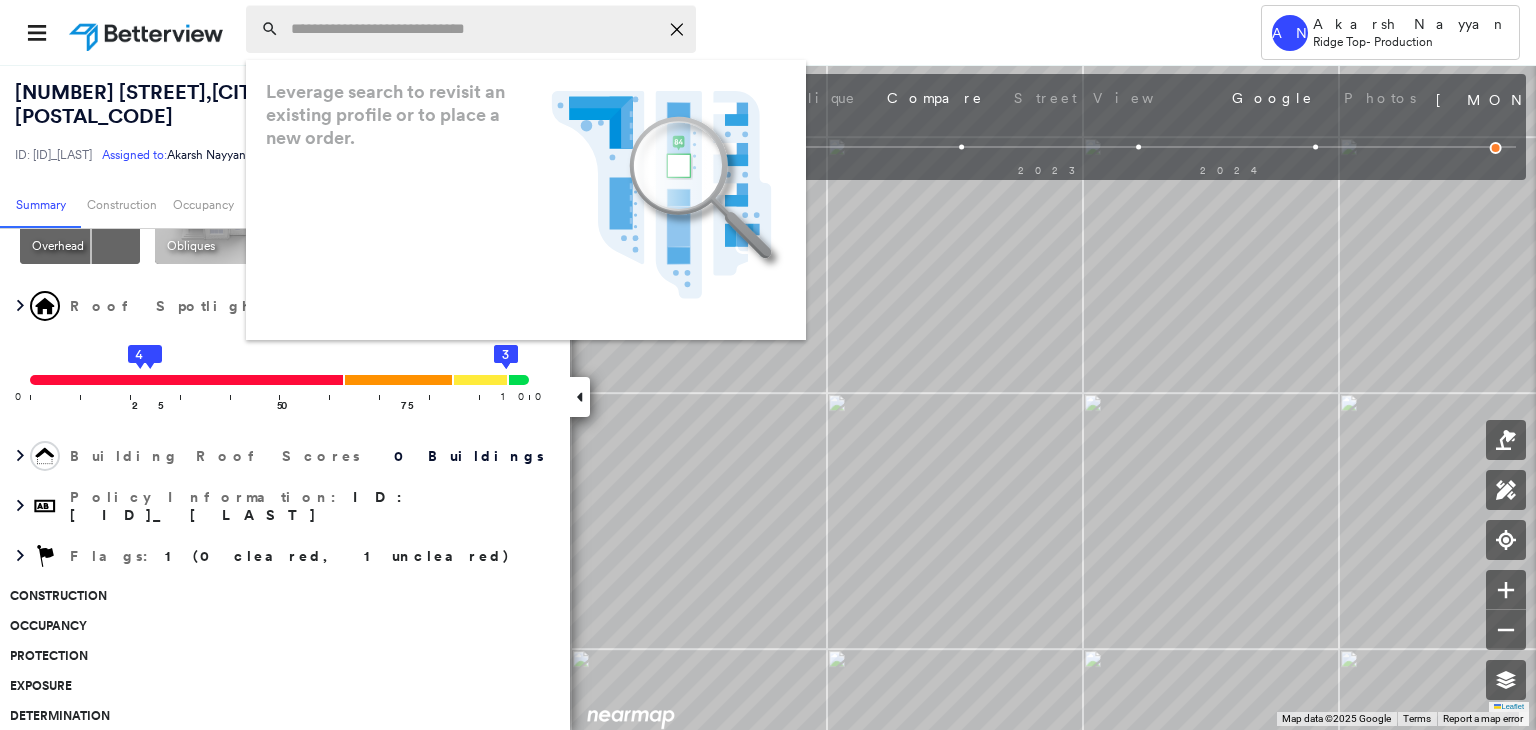 paste on "**********" 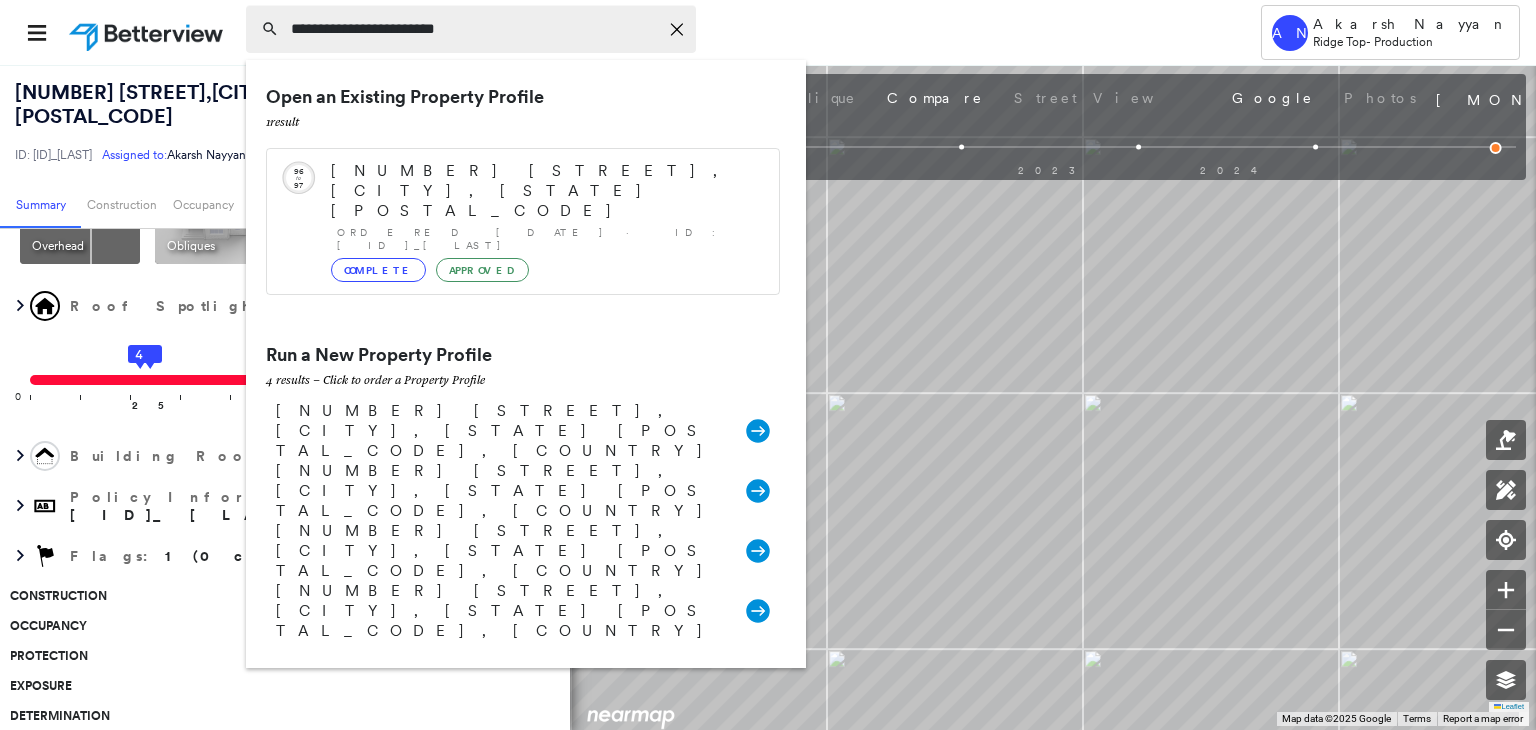 type on "**********" 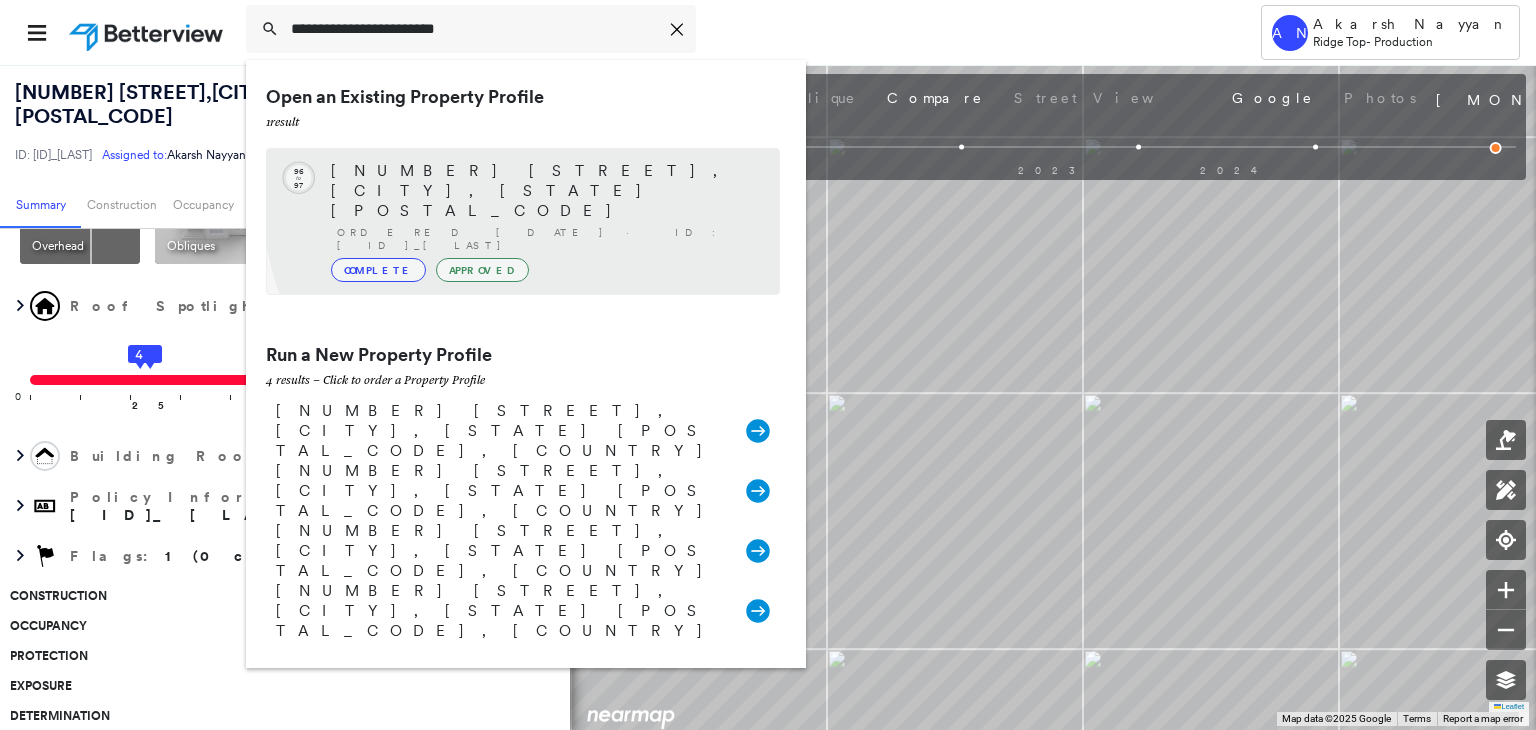 click on "[NUMBER] [STREET], [CITY], [STATE] [POSTAL_CODE]" at bounding box center [545, 191] 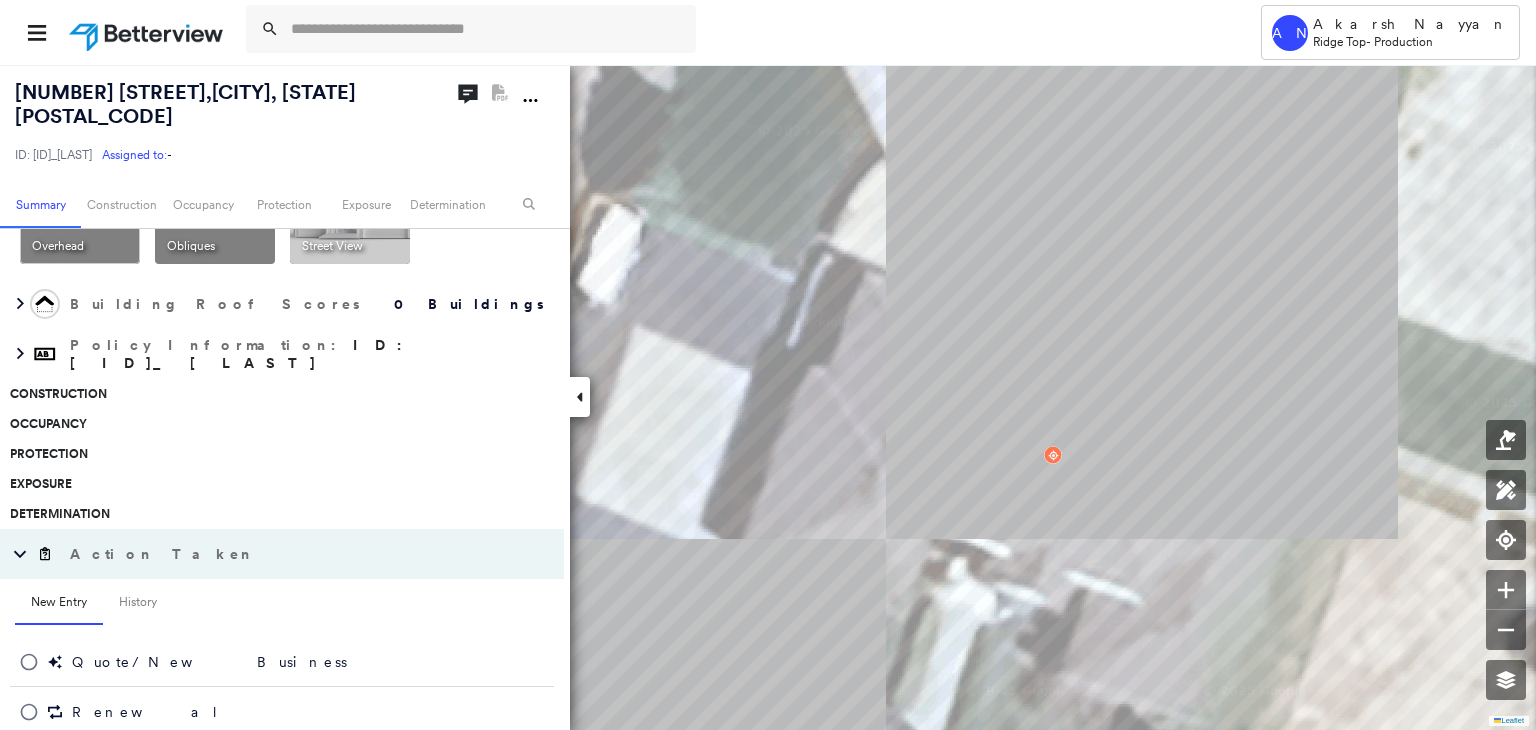scroll, scrollTop: 100, scrollLeft: 0, axis: vertical 